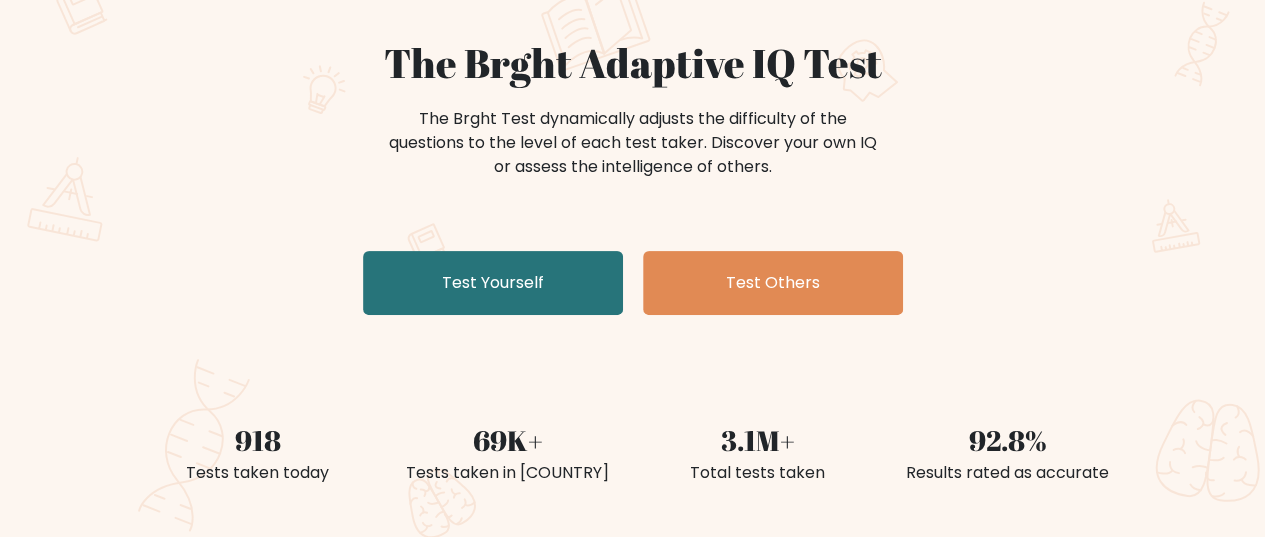 scroll, scrollTop: 153, scrollLeft: 0, axis: vertical 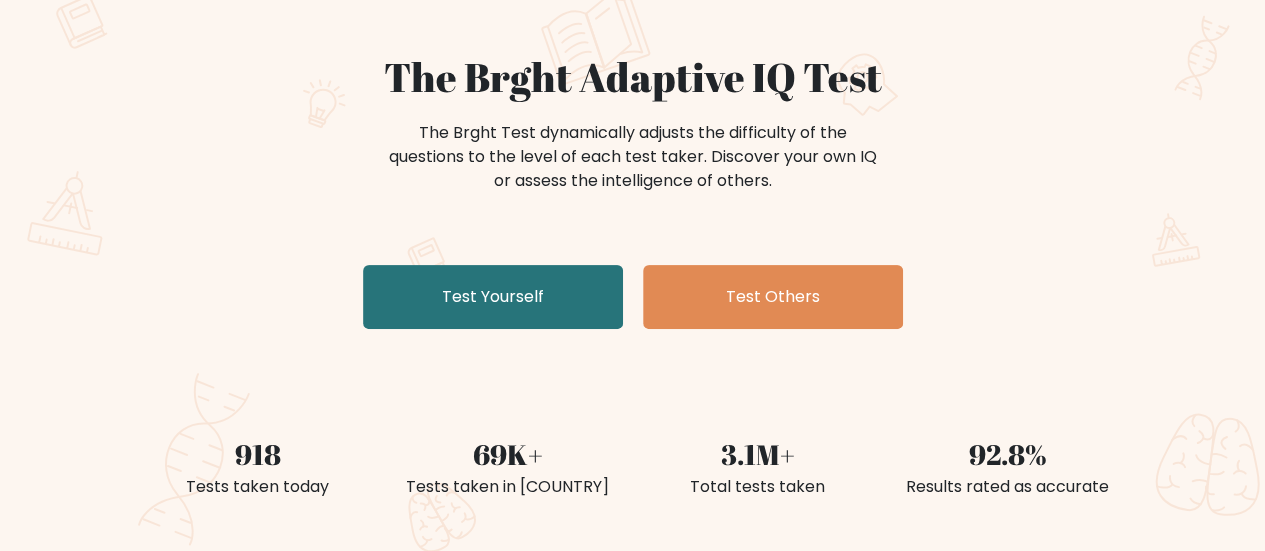 click on "The Brght Adaptive IQ Test
The Brght Test dynamically adjusts the difficulty of the questions to the level of each test taker. Discover your own IQ or assess the intelligence of others.
Test Yourself
Test Others
918
Tests taken today
69K+
Tests taken in Nigeria
3.1M+
Total tests taken
92.8%
Results rated as accurate" at bounding box center (632, 254) 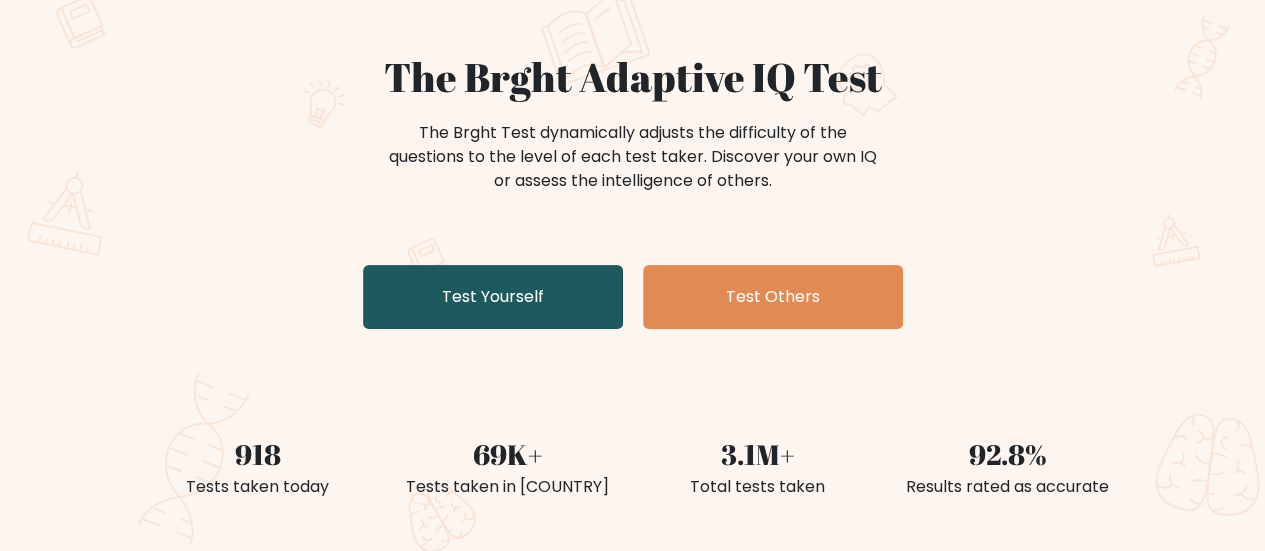 click on "Test Yourself" at bounding box center [493, 297] 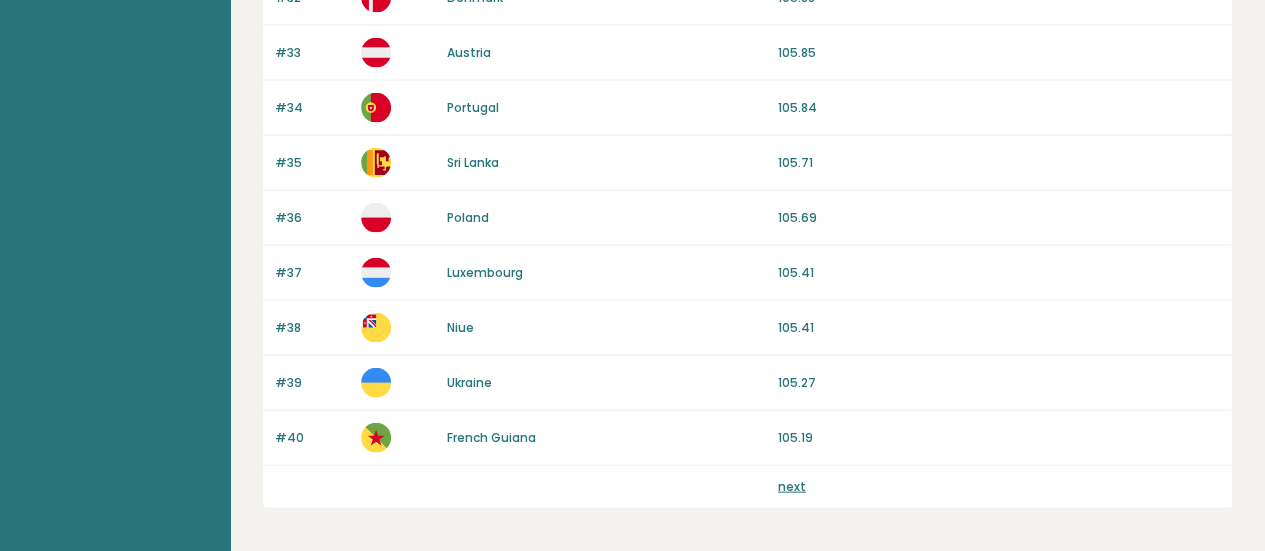 scroll, scrollTop: 2055, scrollLeft: 0, axis: vertical 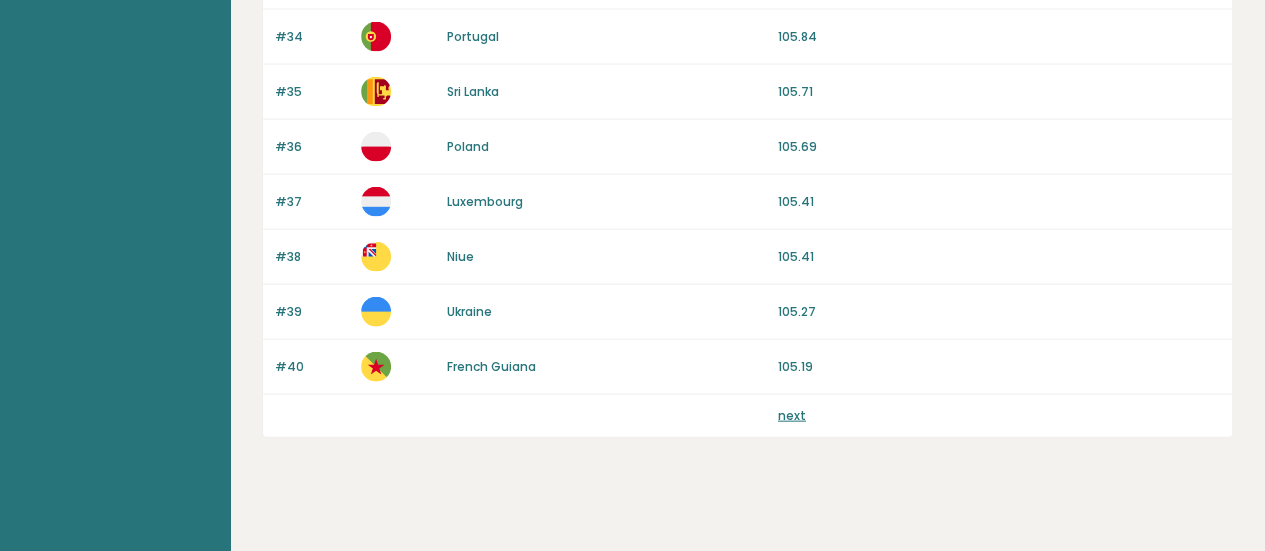 click on "next" at bounding box center [792, 415] 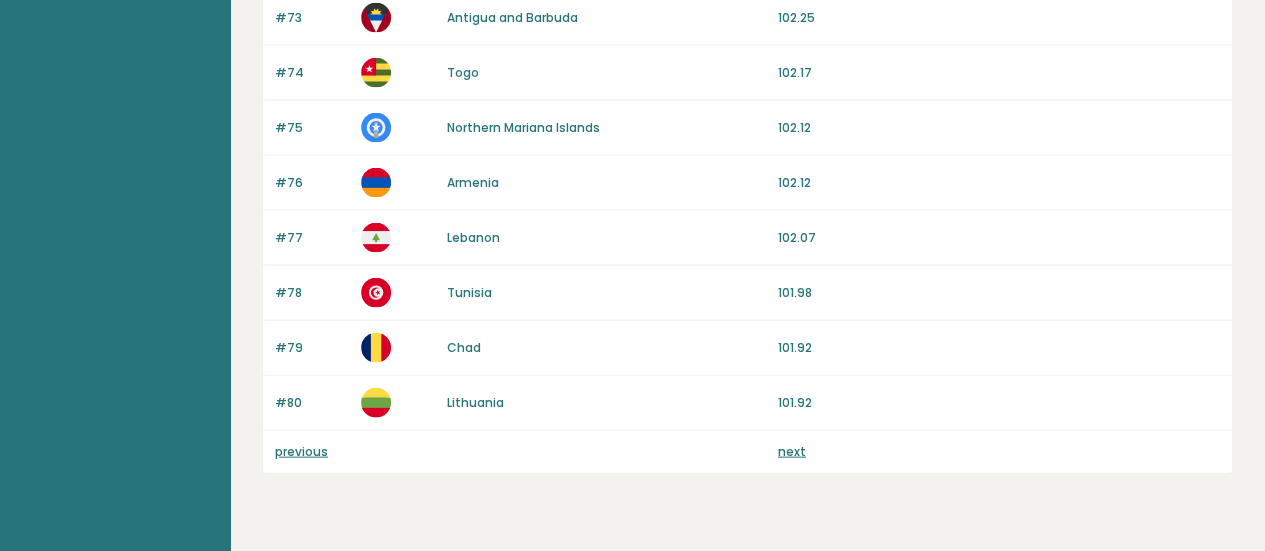 scroll, scrollTop: 2055, scrollLeft: 0, axis: vertical 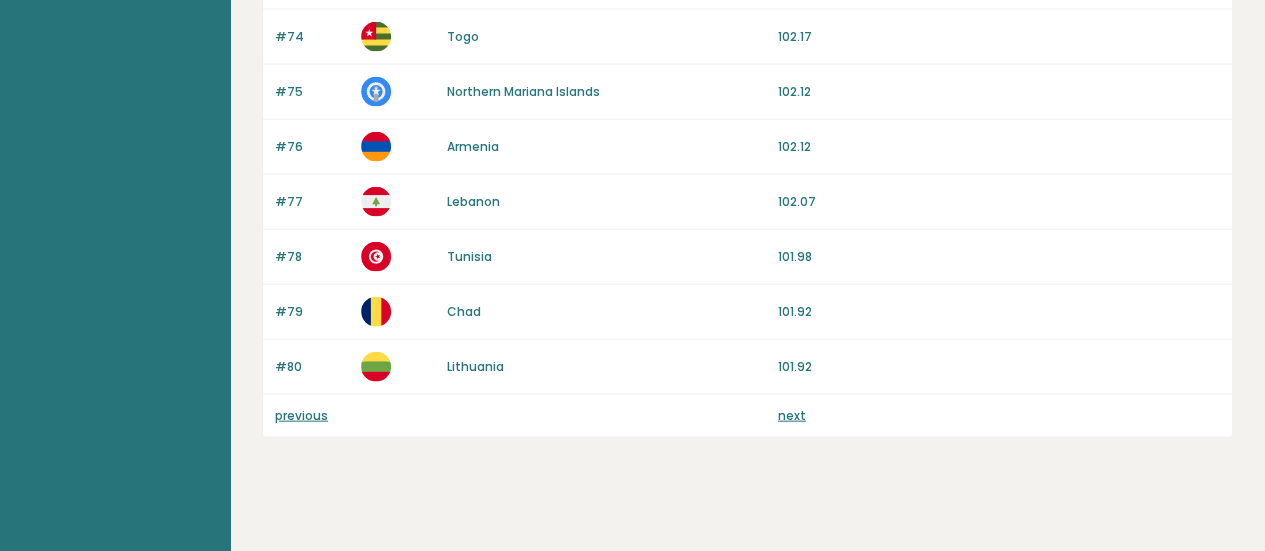 click on "next" at bounding box center [792, 415] 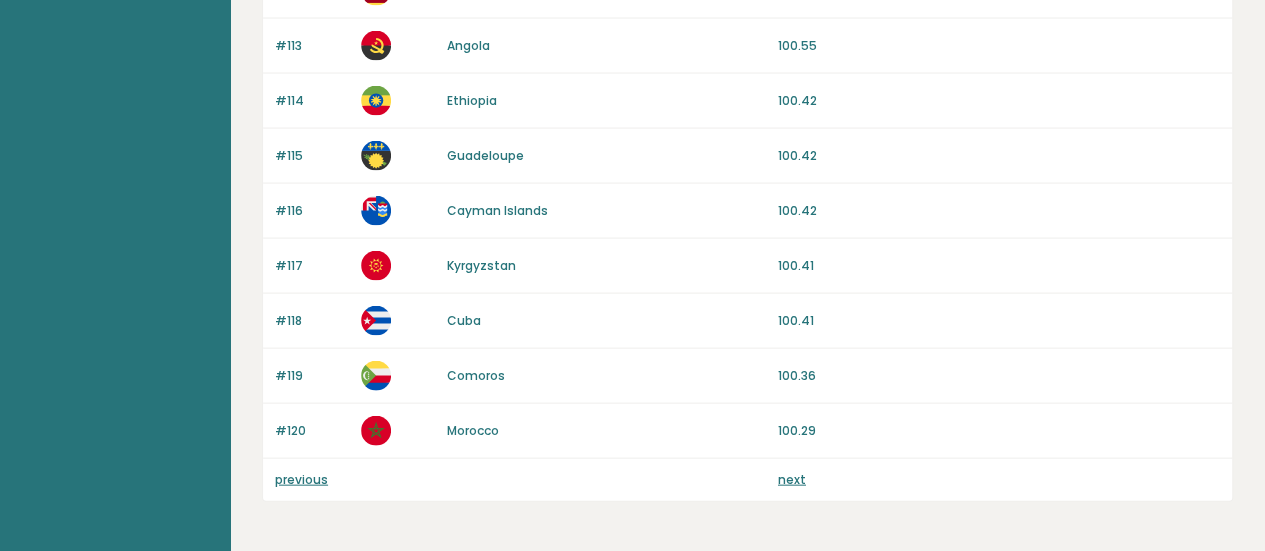 scroll, scrollTop: 1992, scrollLeft: 0, axis: vertical 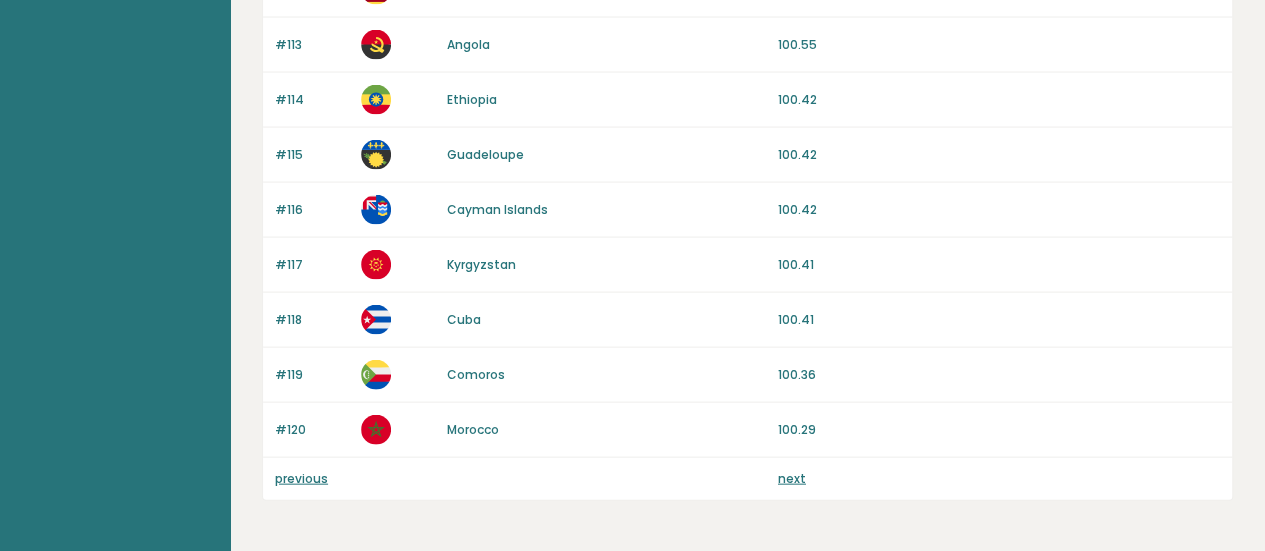 click on "next" at bounding box center (792, 478) 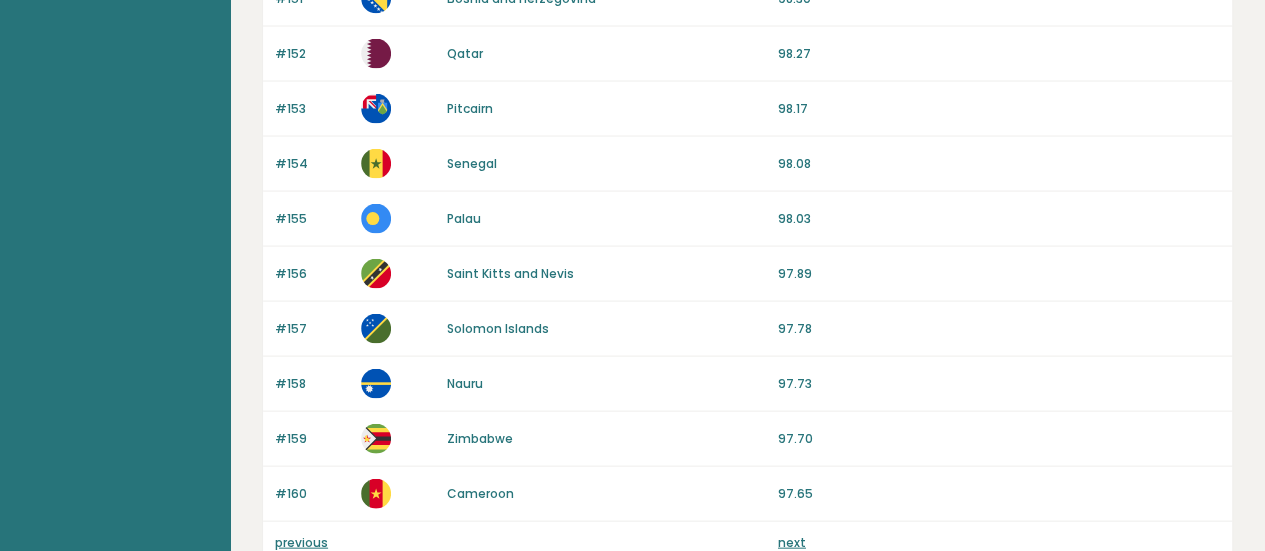 scroll, scrollTop: 2055, scrollLeft: 0, axis: vertical 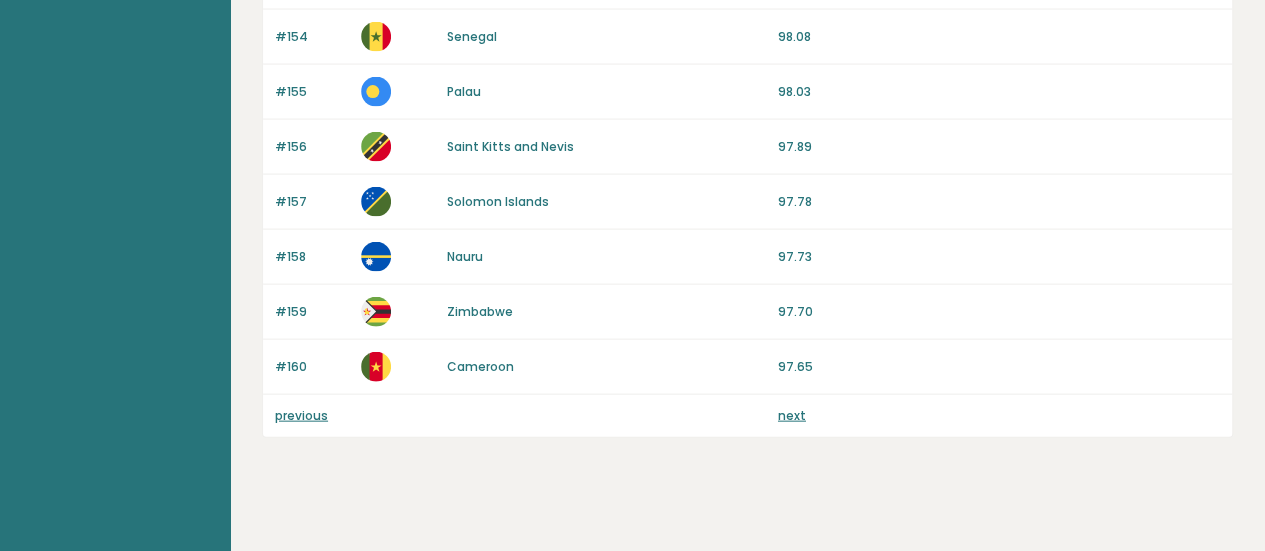 click on "next" at bounding box center [792, 415] 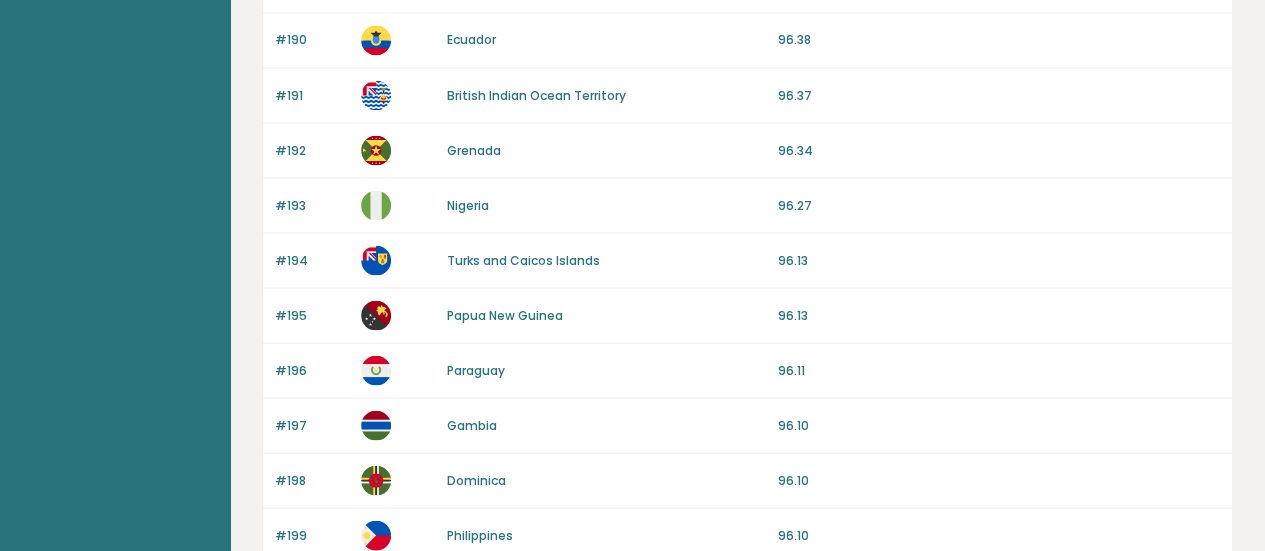 scroll, scrollTop: 2002, scrollLeft: 0, axis: vertical 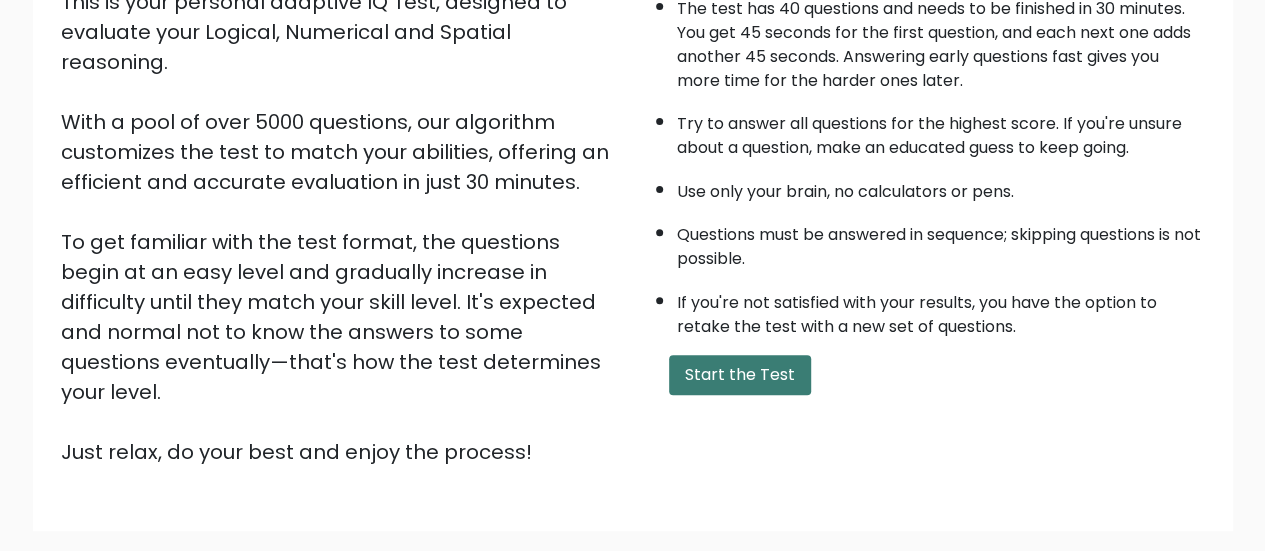 click on "Start the Test" at bounding box center [740, 375] 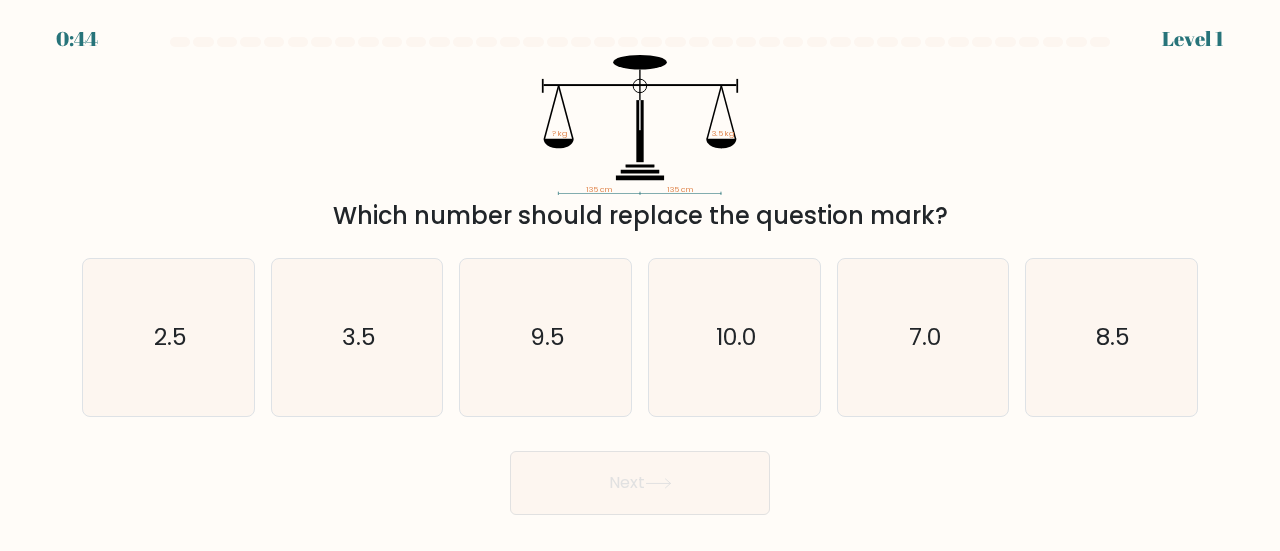 scroll, scrollTop: 0, scrollLeft: 0, axis: both 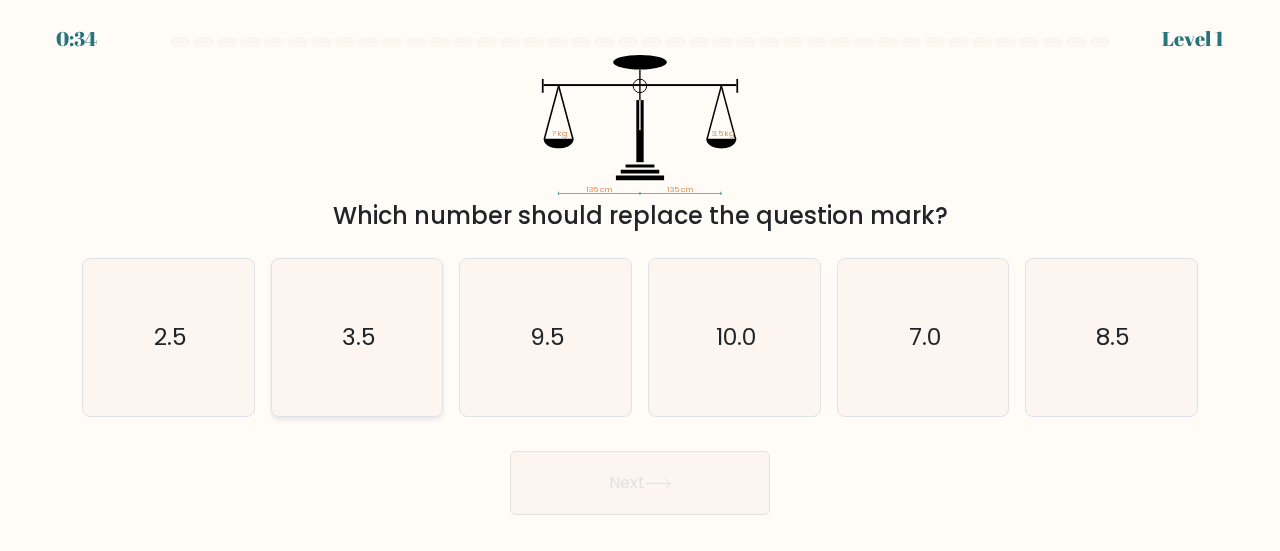 click on "3.5" 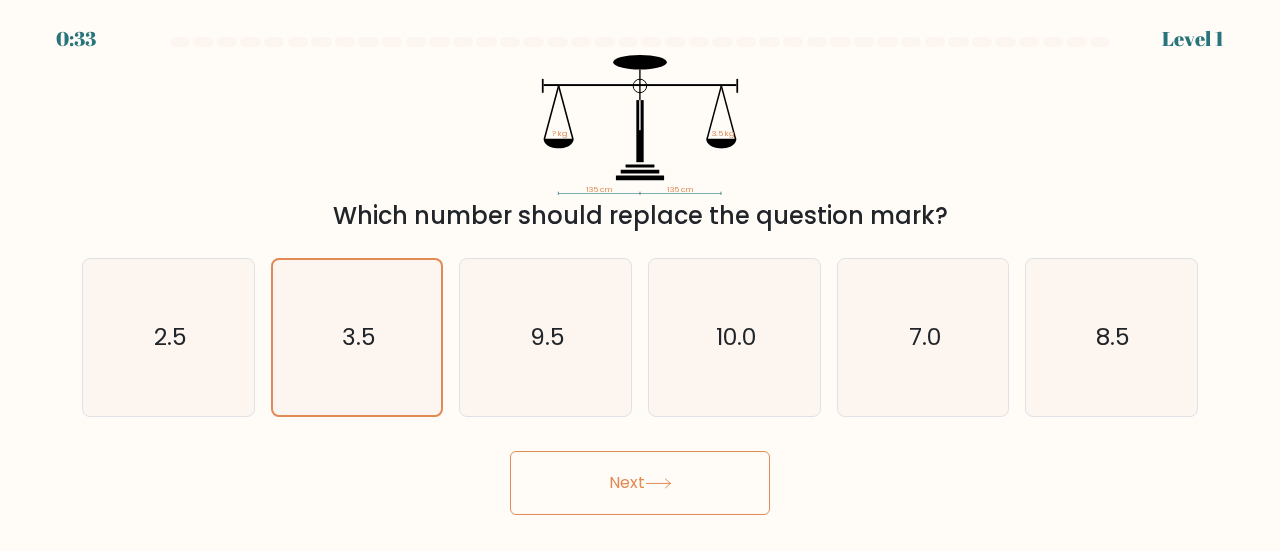 click on "Next" at bounding box center [640, 483] 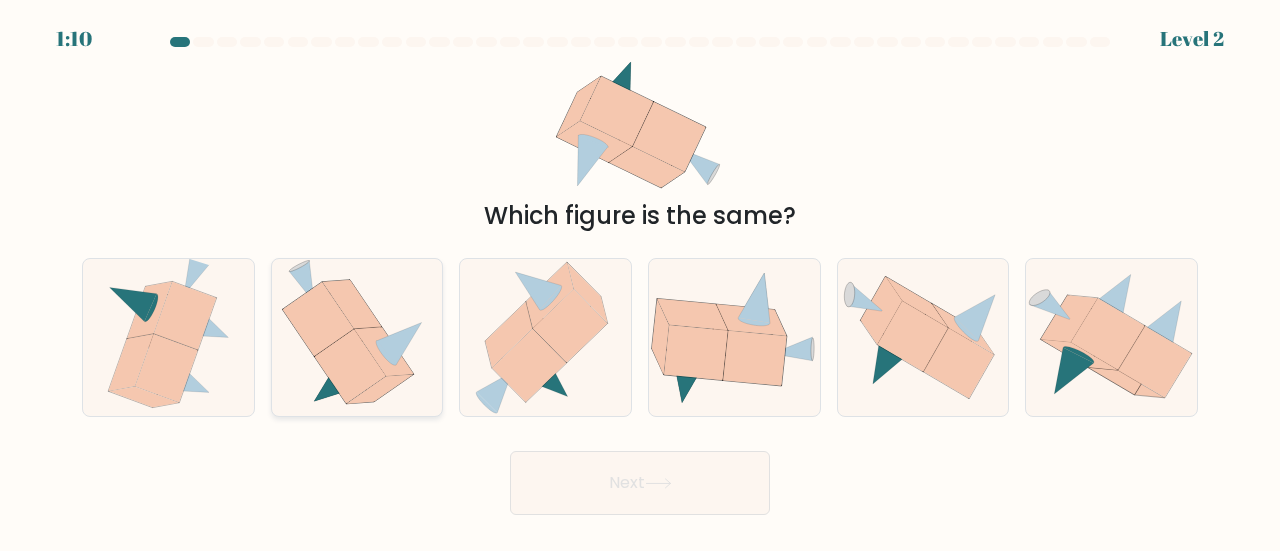 click 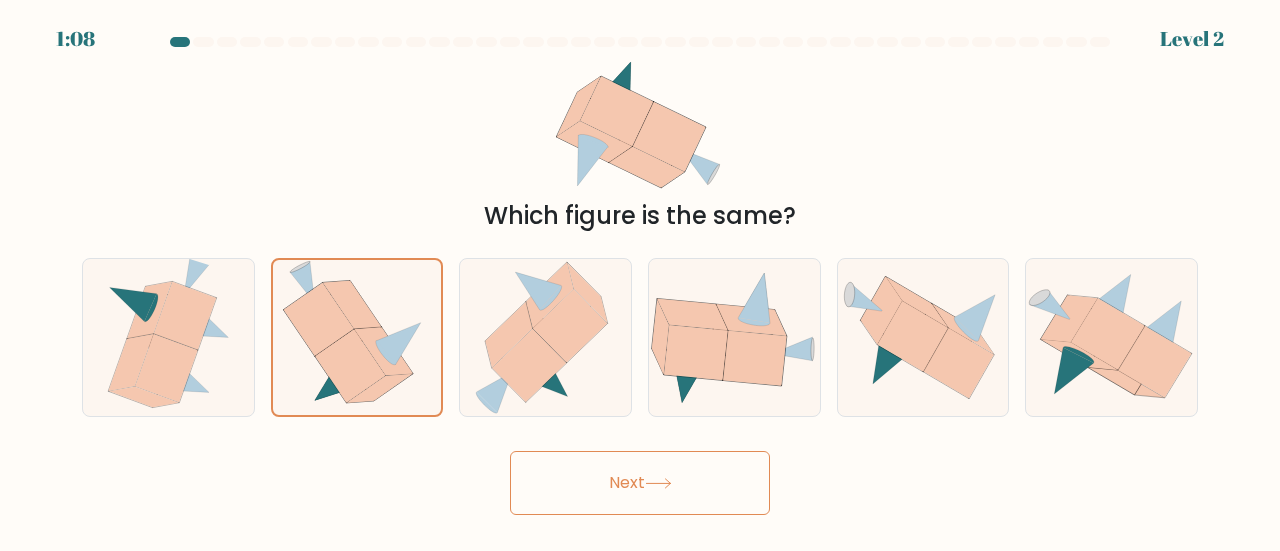 click on "Next" at bounding box center [640, 483] 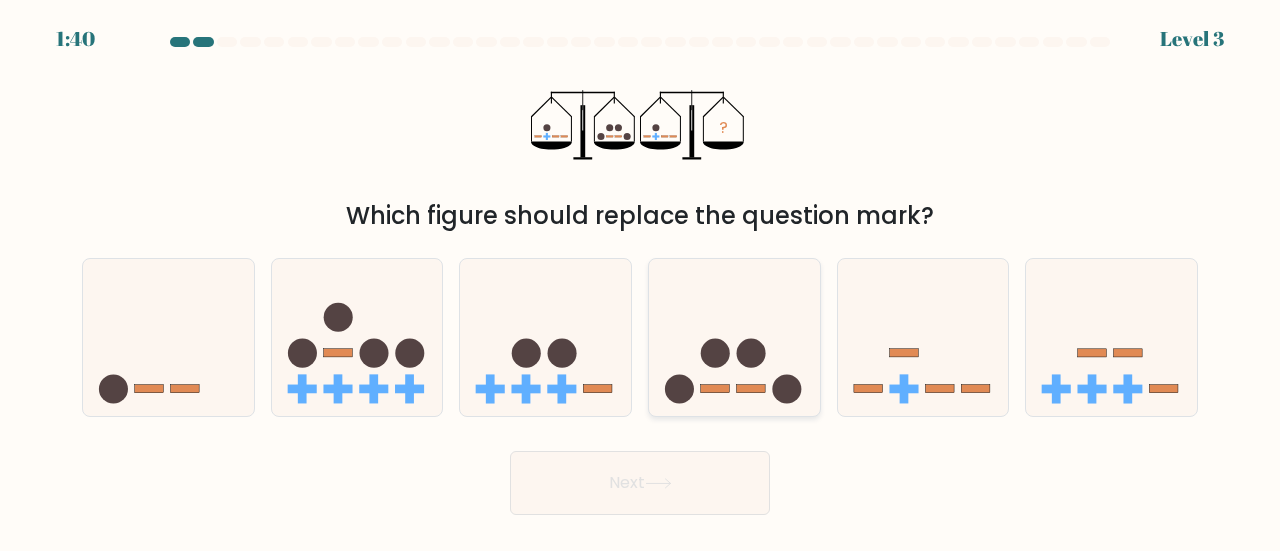 click 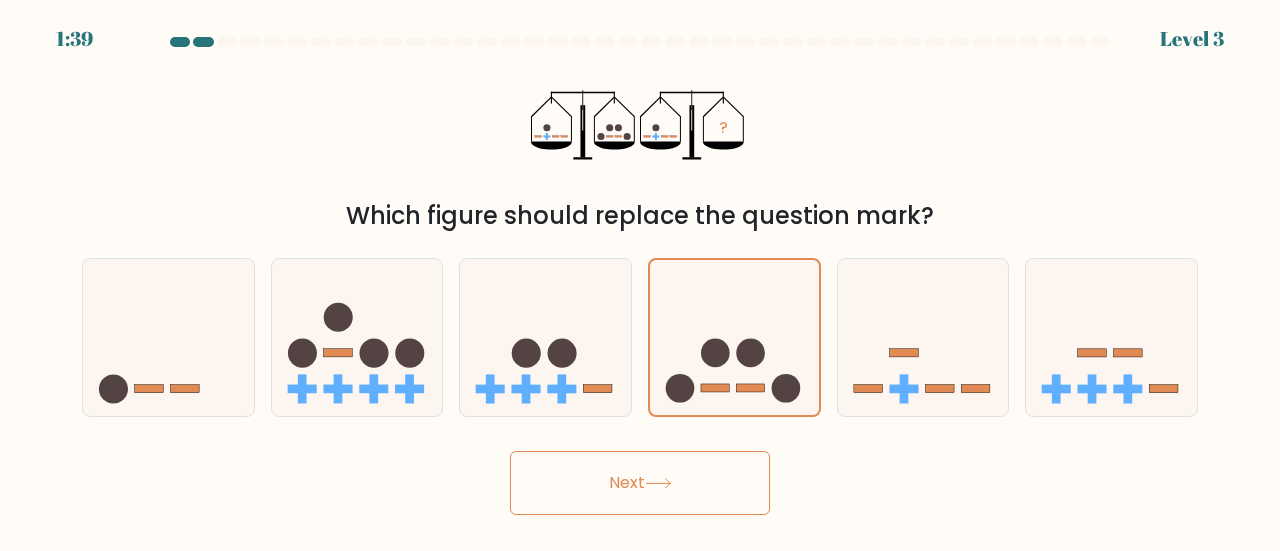 click on "Next" at bounding box center (640, 483) 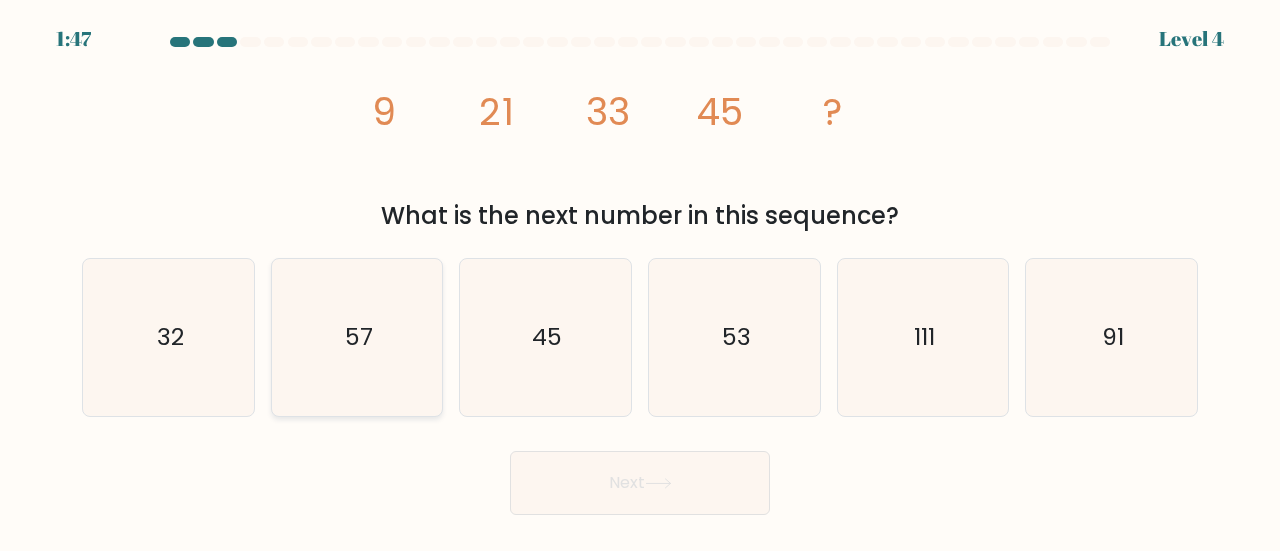click on "57" 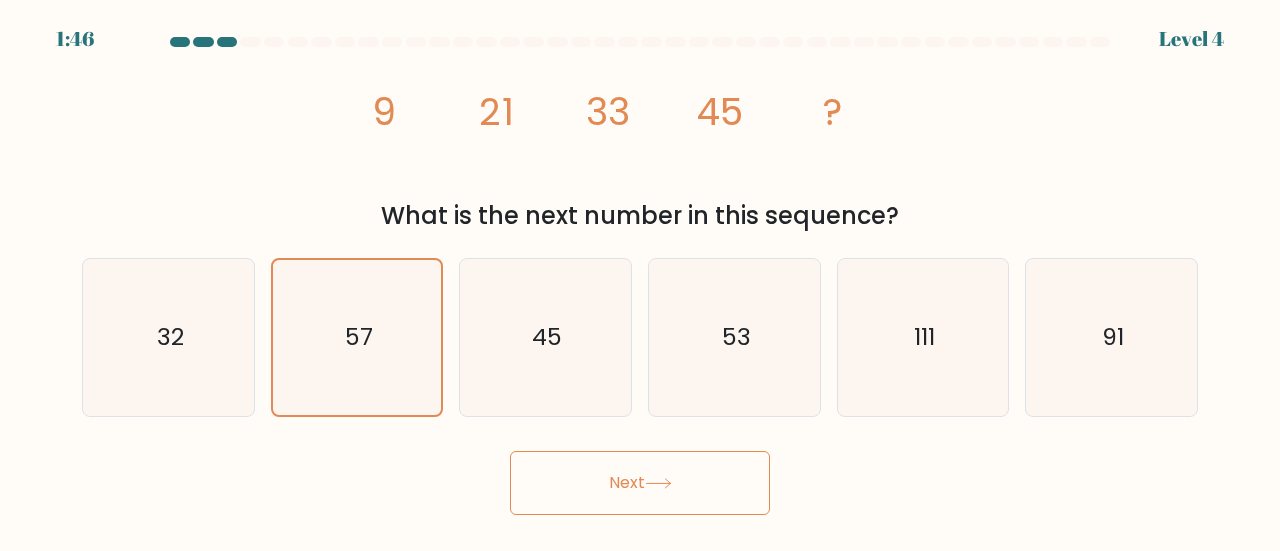 click on "Next" at bounding box center [640, 483] 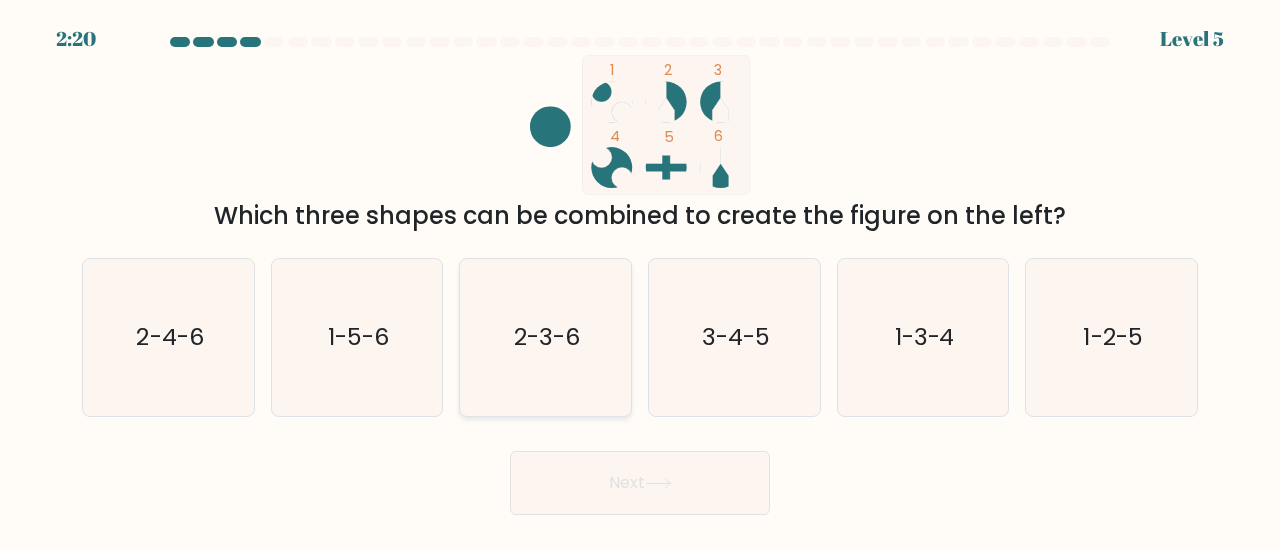 click on "2-3-6" 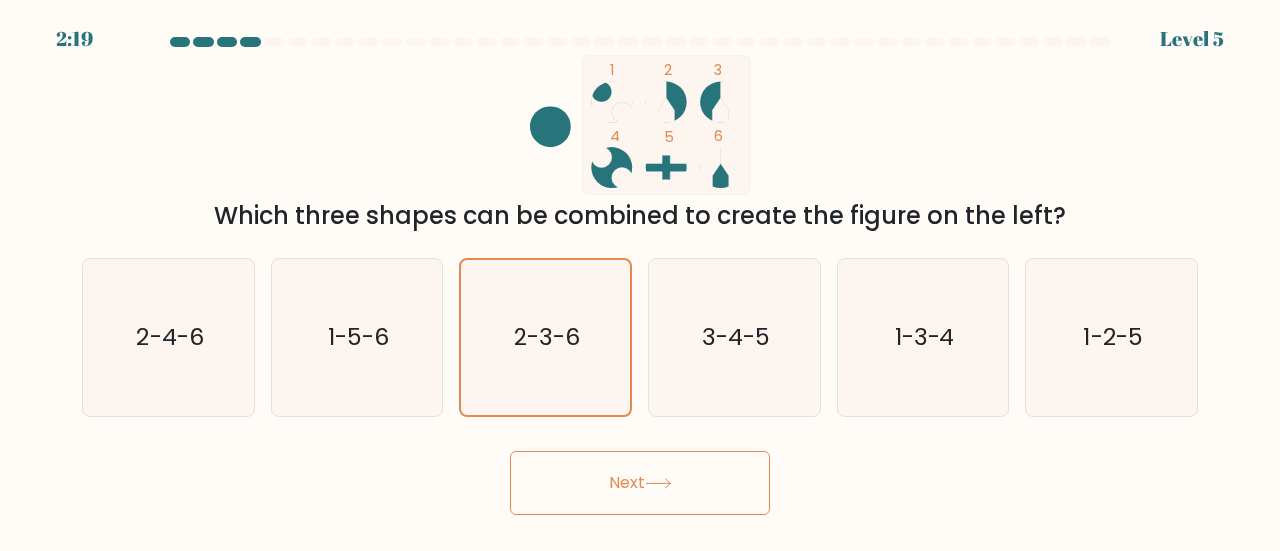 click on "Next" at bounding box center (640, 483) 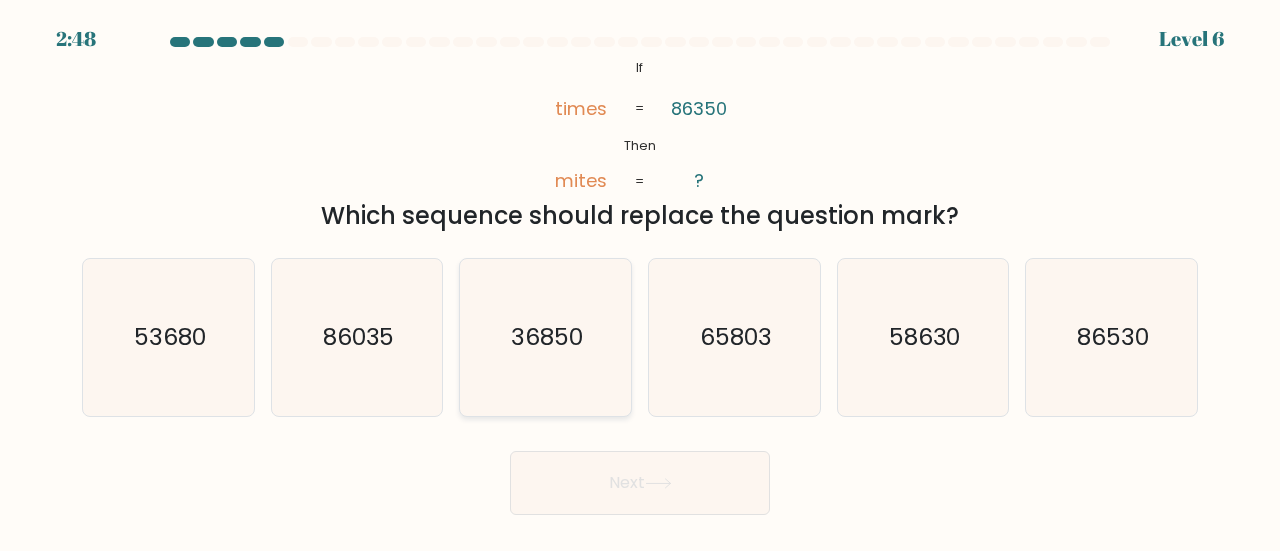 click on "36850" 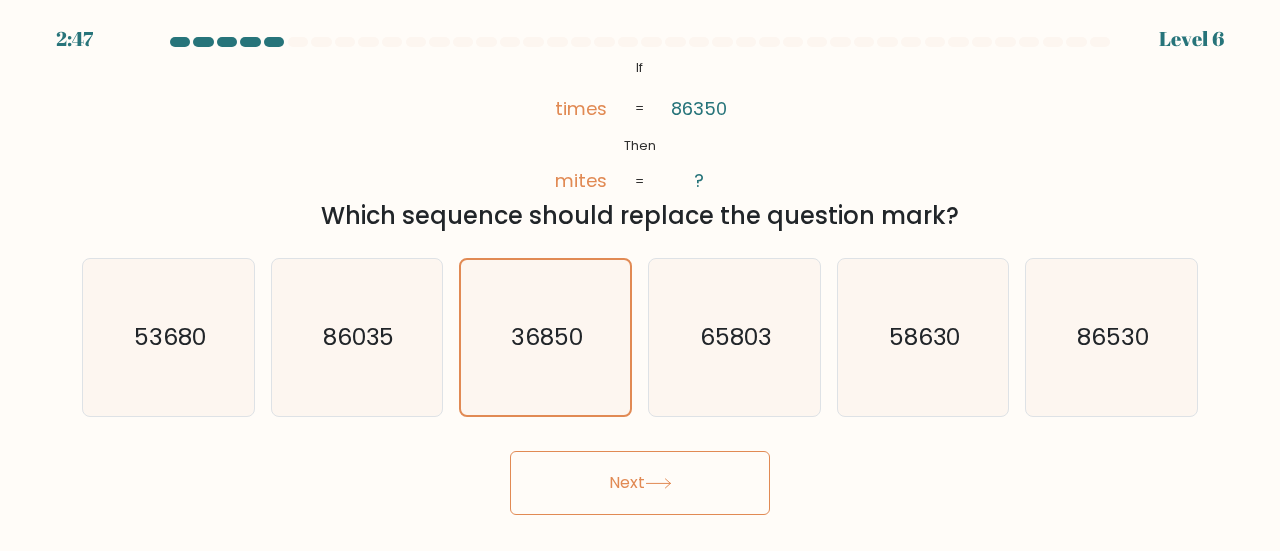 click on "Next" at bounding box center (640, 483) 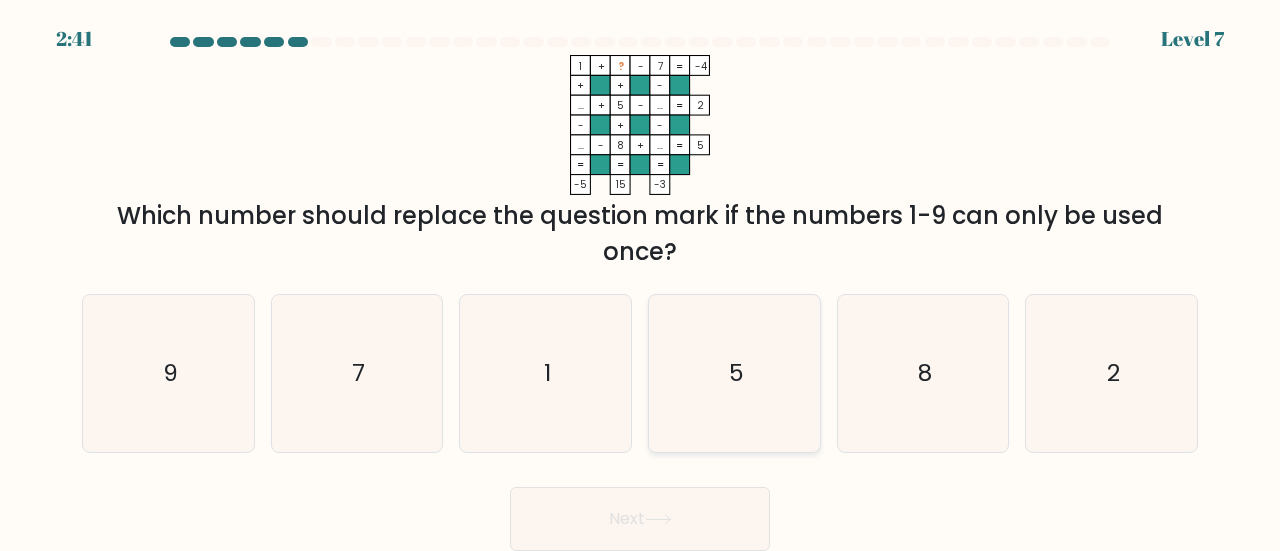 click on "5" 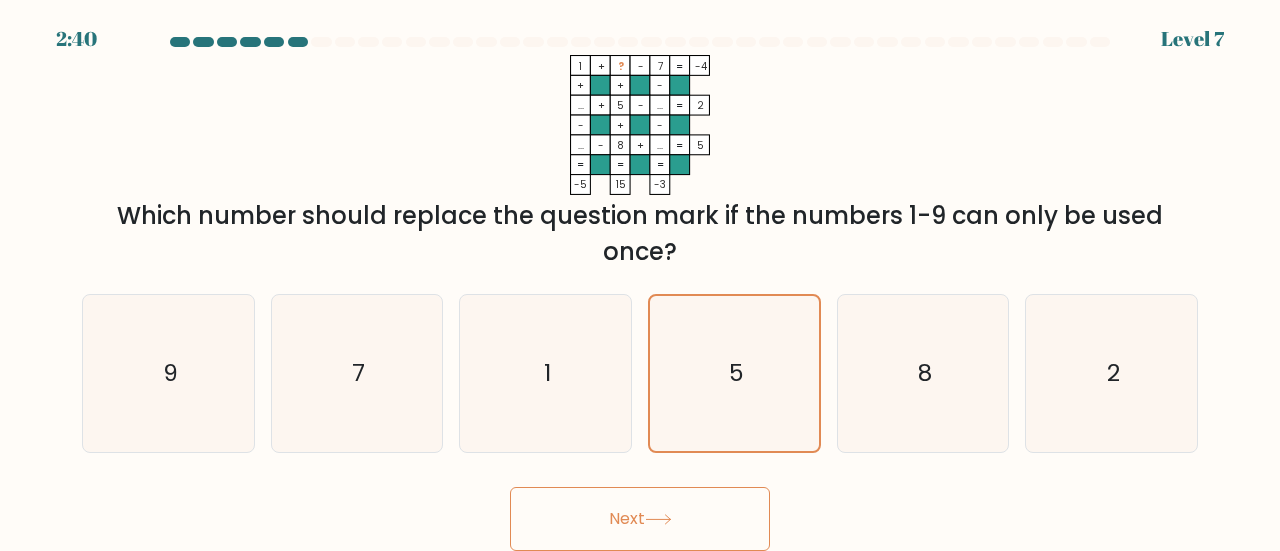 click on "Next" at bounding box center (640, 519) 